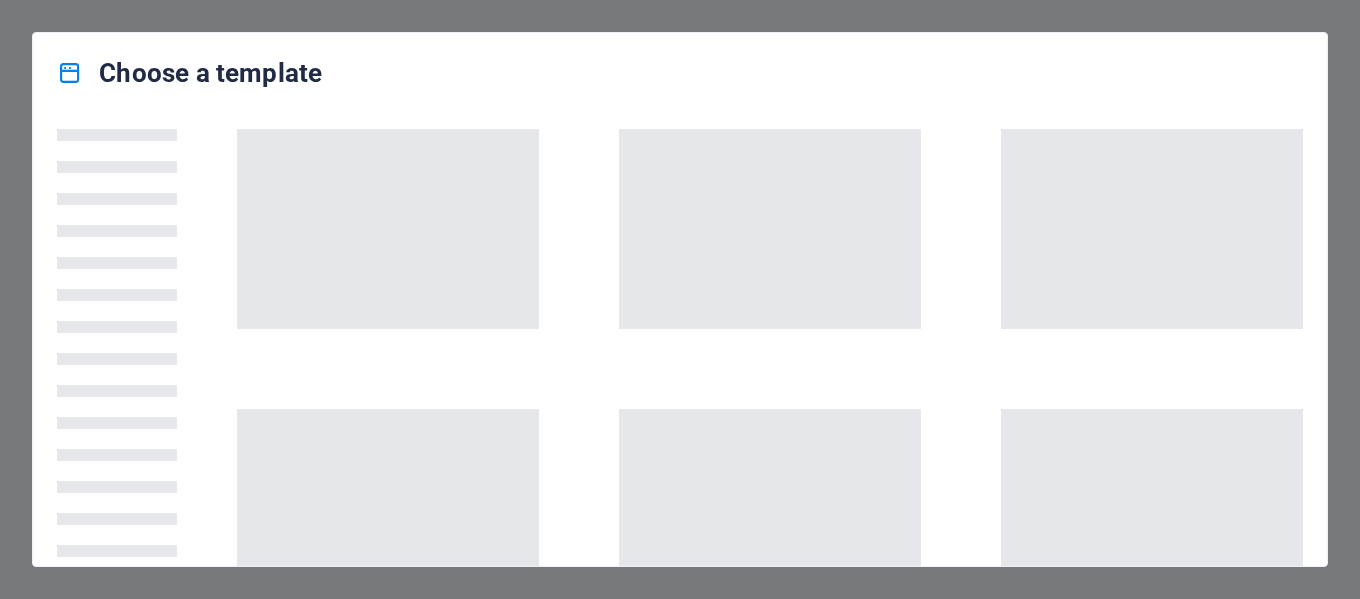 scroll, scrollTop: 0, scrollLeft: 0, axis: both 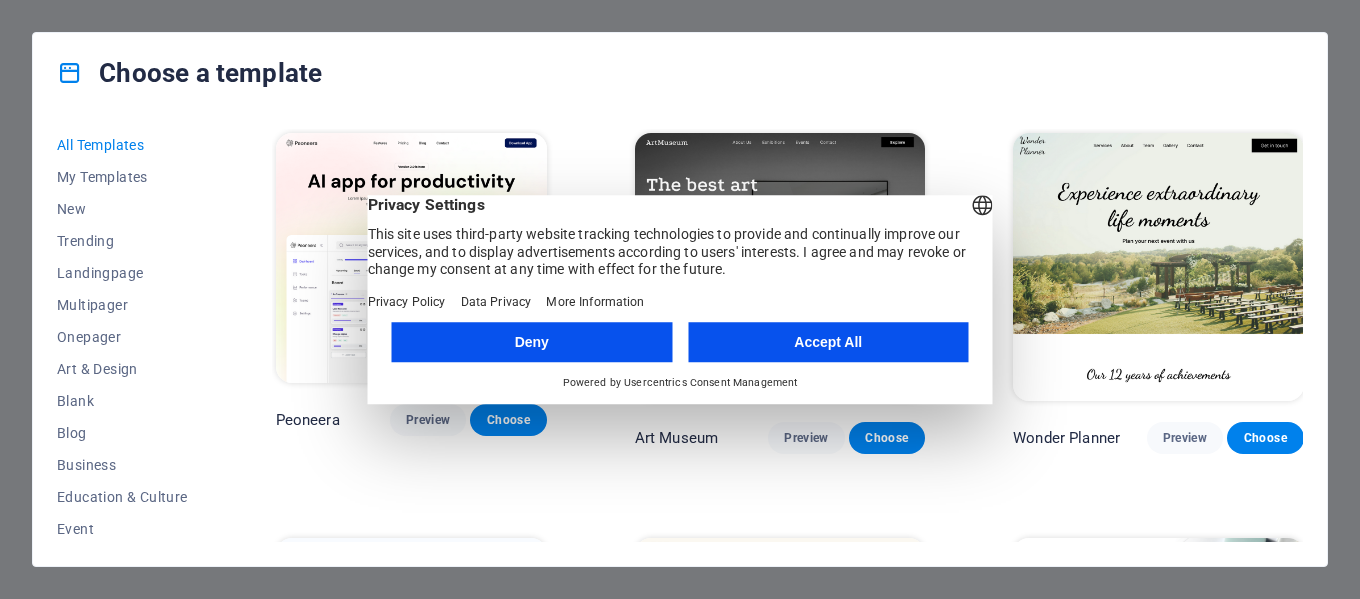 click on "Accept All" at bounding box center (828, 342) 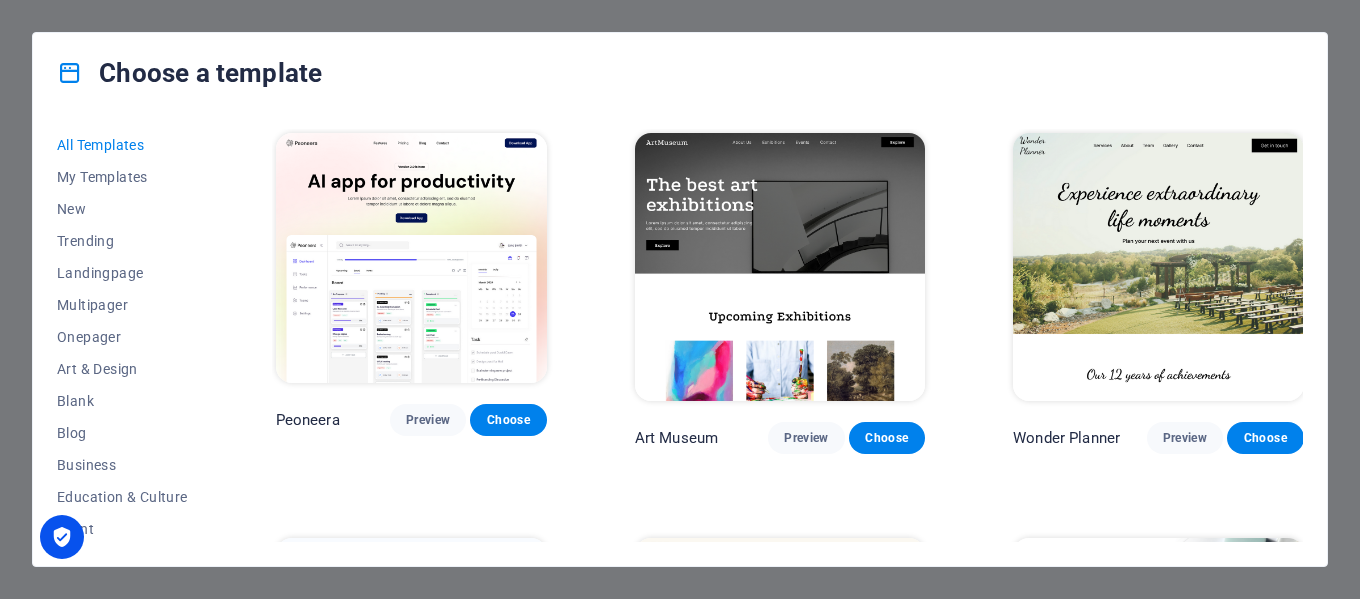click on "All Templates My Templates New Trending Landingpage Multipager Onepager Art & Design Blank Blog Business Education & Culture Event Gastronomy Health IT & Media Legal & Finance Non-Profit Performance Portfolio Services Sports & Beauty Trades Travel Wireframe Peoneera Preview Choose Art Museum Preview Choose Wonder Planner Preview Choose Transportable Preview Choose S&L Preview Choose WePaint Preview Choose Eco-Con Preview Choose MeetUp Preview Choose Help & Care Preview Choose Podcaster Preview Choose Academix Preview Choose BIG [PERSON_NAME] Shop Preview Choose Health & Food Preview Choose UrbanNest Interiors Preview Choose Green Change Preview Choose The Beauty Temple Preview Choose WeTrain Preview Choose Cleaner Preview Choose [PERSON_NAME] Preview Choose Delicioso Preview Choose Dream Garden Preview Choose LumeDeAqua Preview Choose Pets Care Preview Choose SafeSpace Preview Choose Midnight Rain Bar Preview Choose Drive Preview Choose Estator Preview Choose Health Group Preview Choose MakeIt Agency Preview Choose" at bounding box center [680, 339] 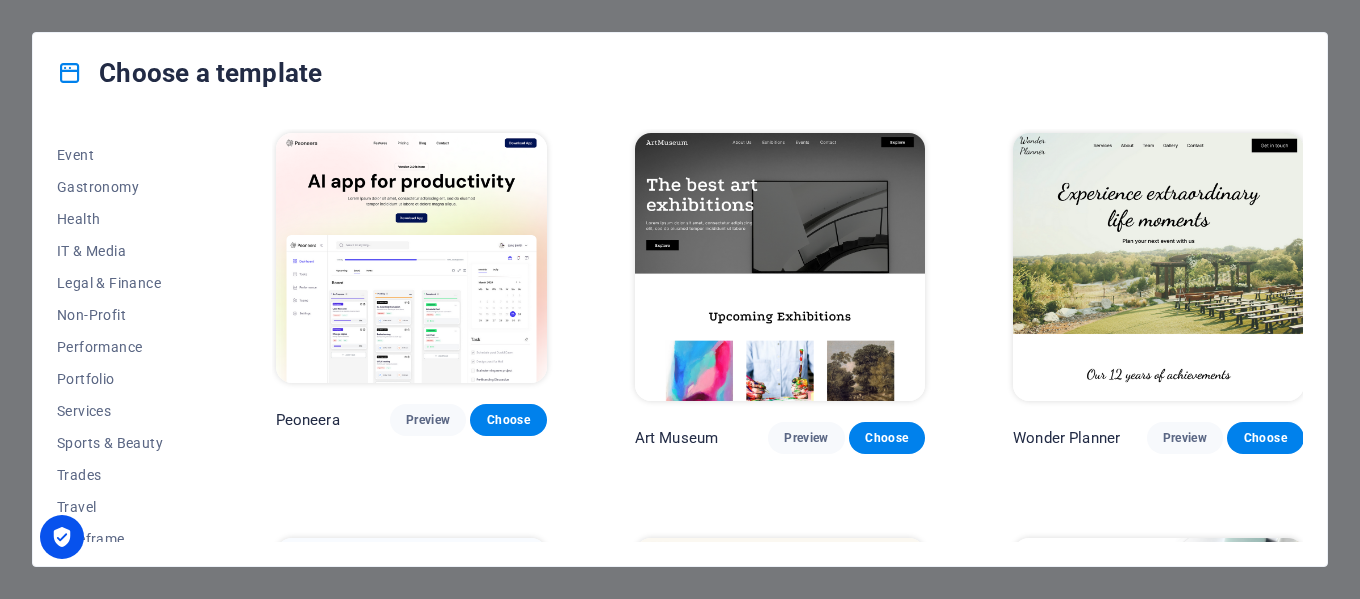 scroll, scrollTop: 387, scrollLeft: 0, axis: vertical 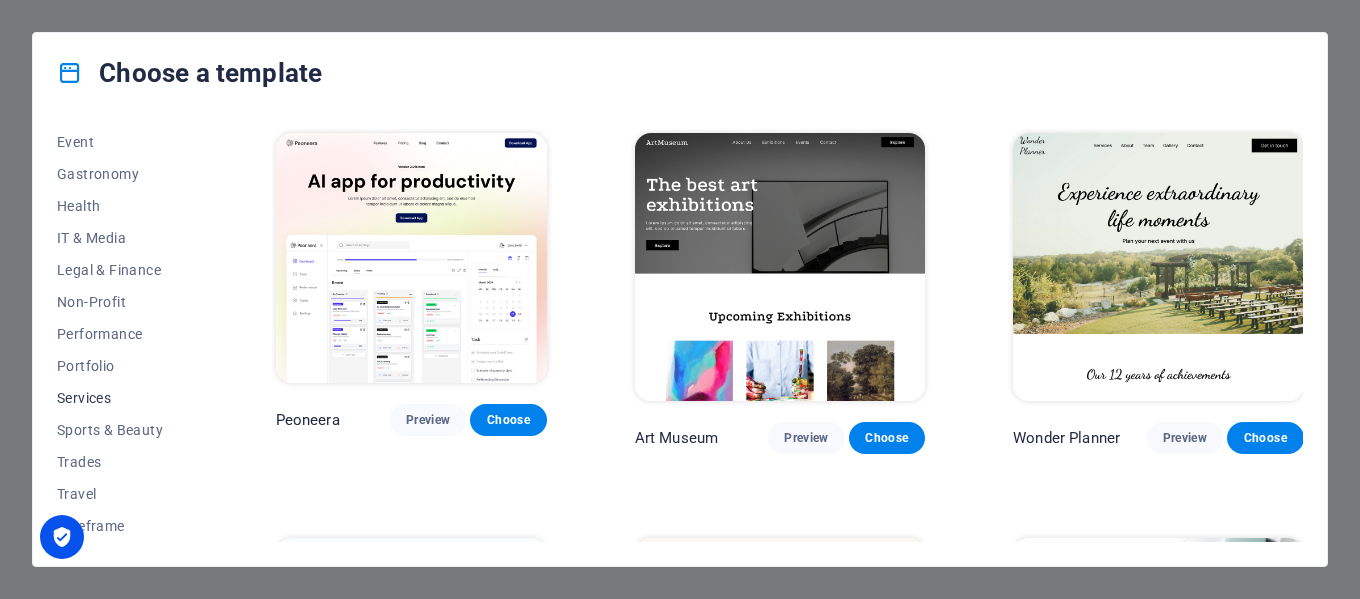 click on "Services" at bounding box center [122, 398] 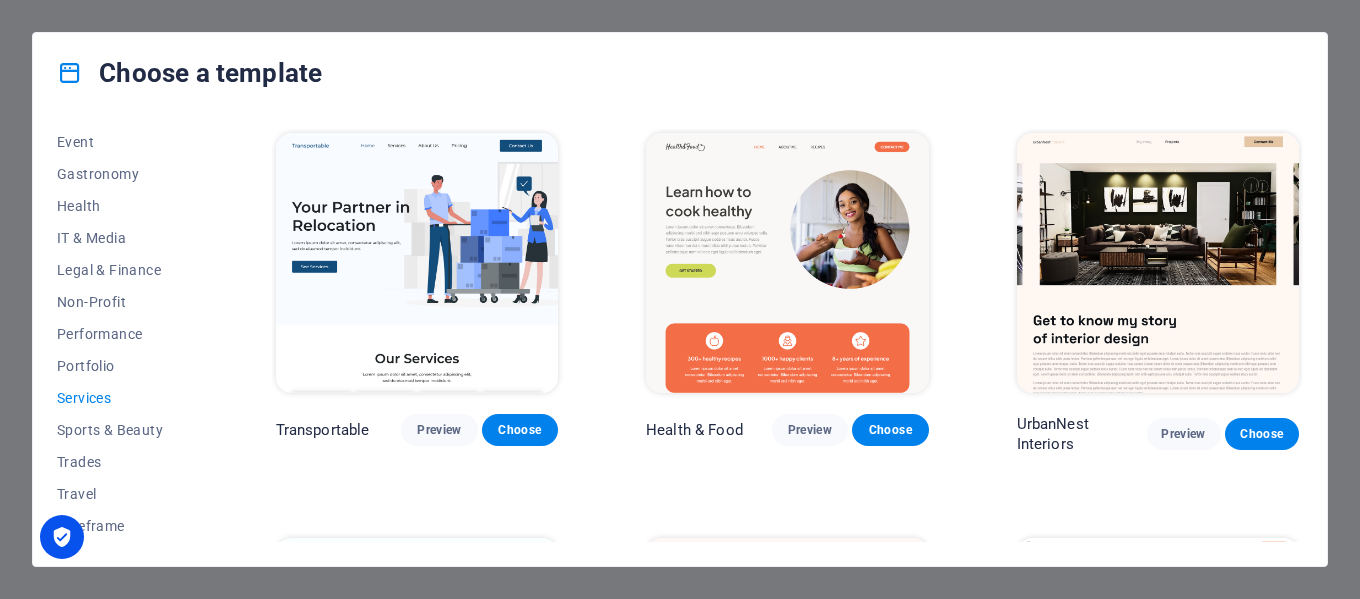 click on "All Templates My Templates New Trending Landingpage Multipager Onepager Art & Design Blank Blog Business Education & Culture Event Gastronomy Health IT & Media Legal & Finance Non-Profit Performance Portfolio Services Sports & Beauty Trades Travel Wireframe Transportable Preview Choose Health & Food Preview Choose UrbanNest Interiors Preview Choose Cleaner Preview Choose Pets Care Preview Choose Drive Preview Choose Estator Preview Choose CoachLife Preview Choose Priodas Preview Choose CleanCar Preview Choose Protector Preview Choose [PERSON_NAME] Real Estate Preview Choose Alerta Preview Choose Funus Preview Choose Fresh&Clean Preview Choose Opus Preview Choose Transaway Preview Choose Vita Preview Choose Residence Preview Choose" at bounding box center [680, 339] 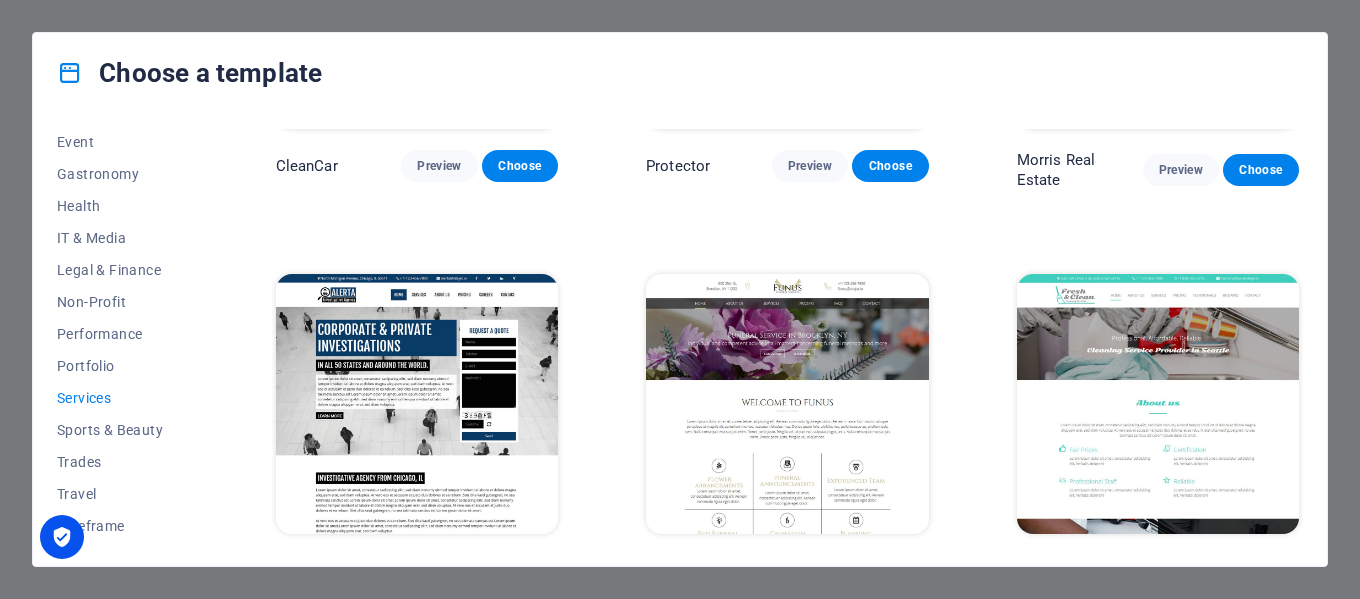scroll, scrollTop: 1490, scrollLeft: 0, axis: vertical 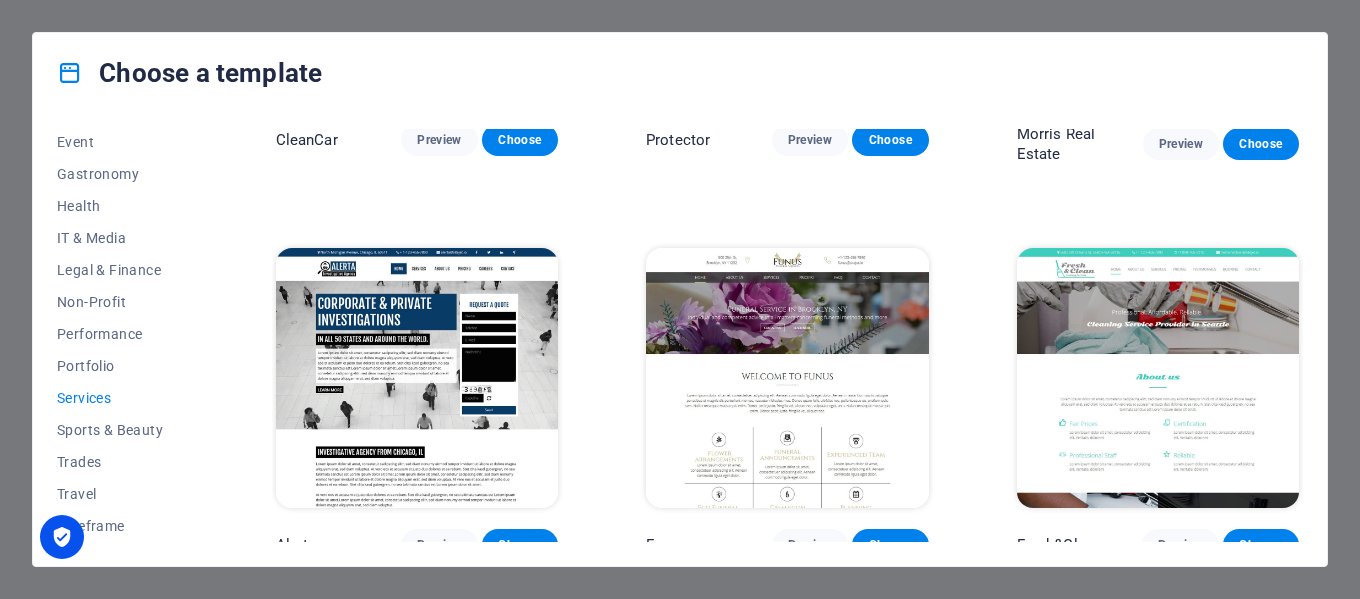drag, startPoint x: 1296, startPoint y: 396, endPoint x: 1297, endPoint y: 407, distance: 11.045361 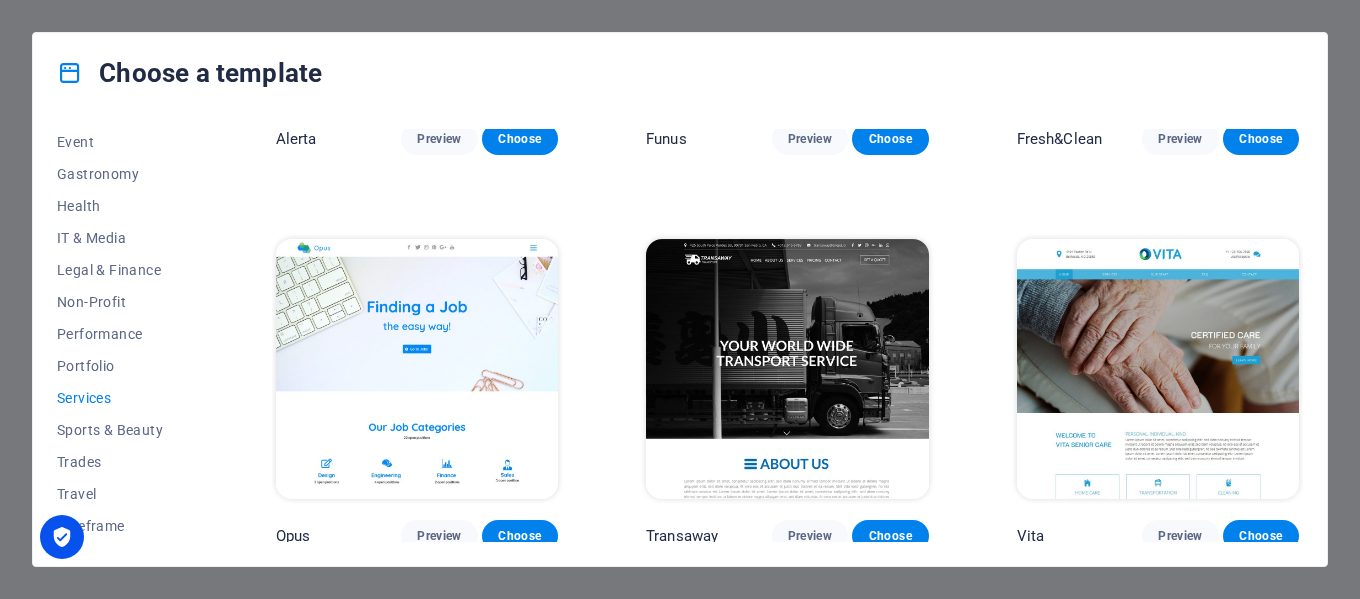 scroll, scrollTop: 1902, scrollLeft: 0, axis: vertical 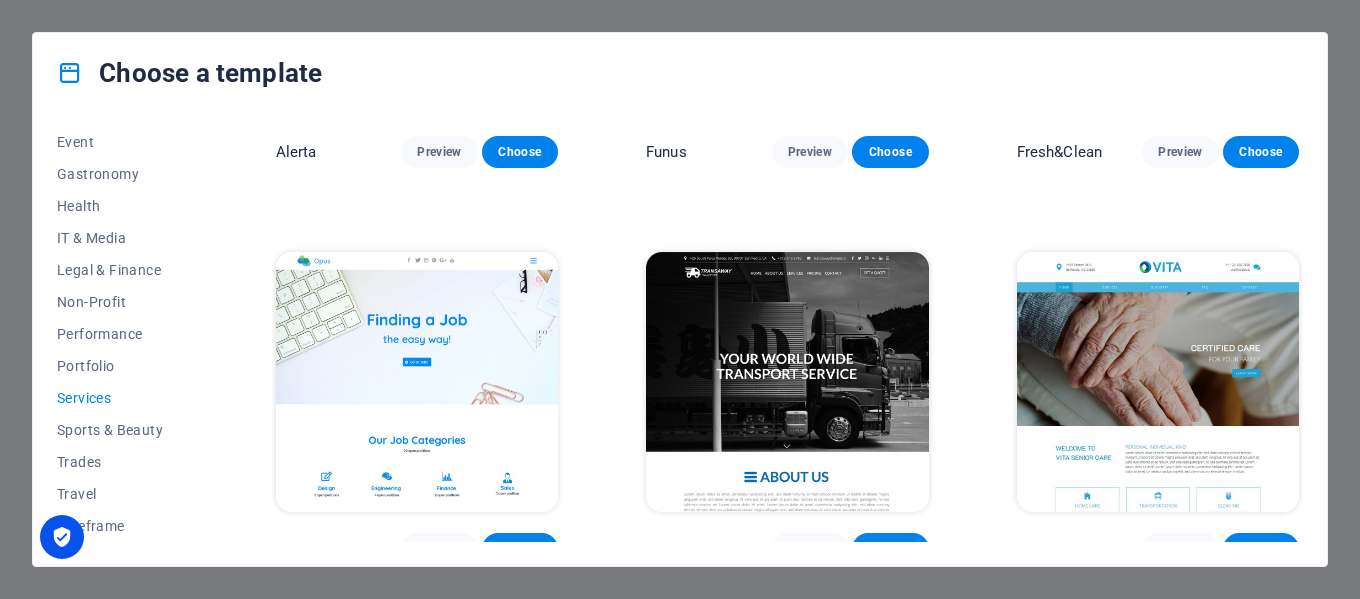 click at bounding box center (787, 382) 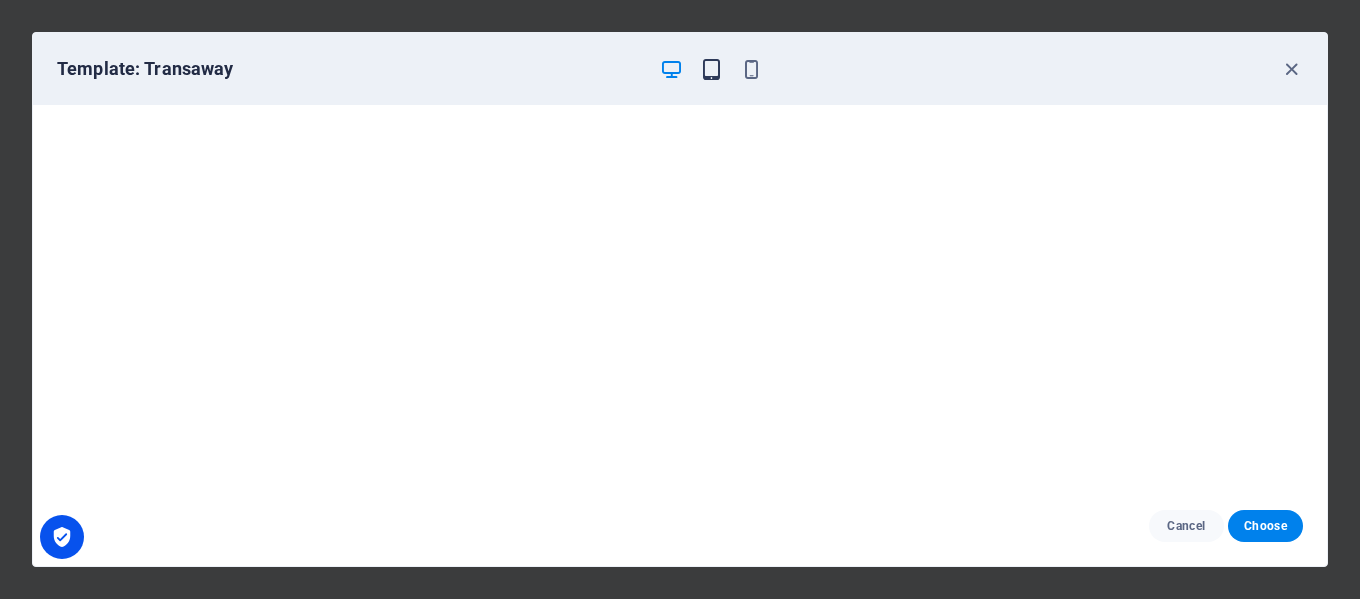 click at bounding box center (711, 69) 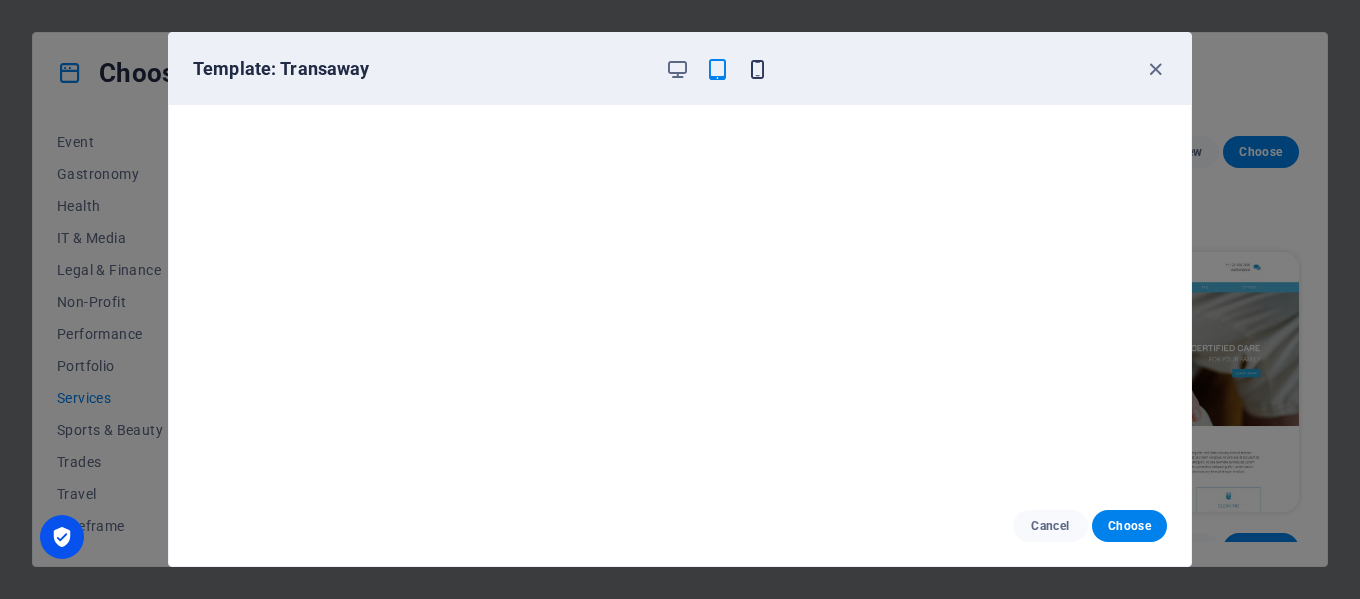 click at bounding box center (757, 69) 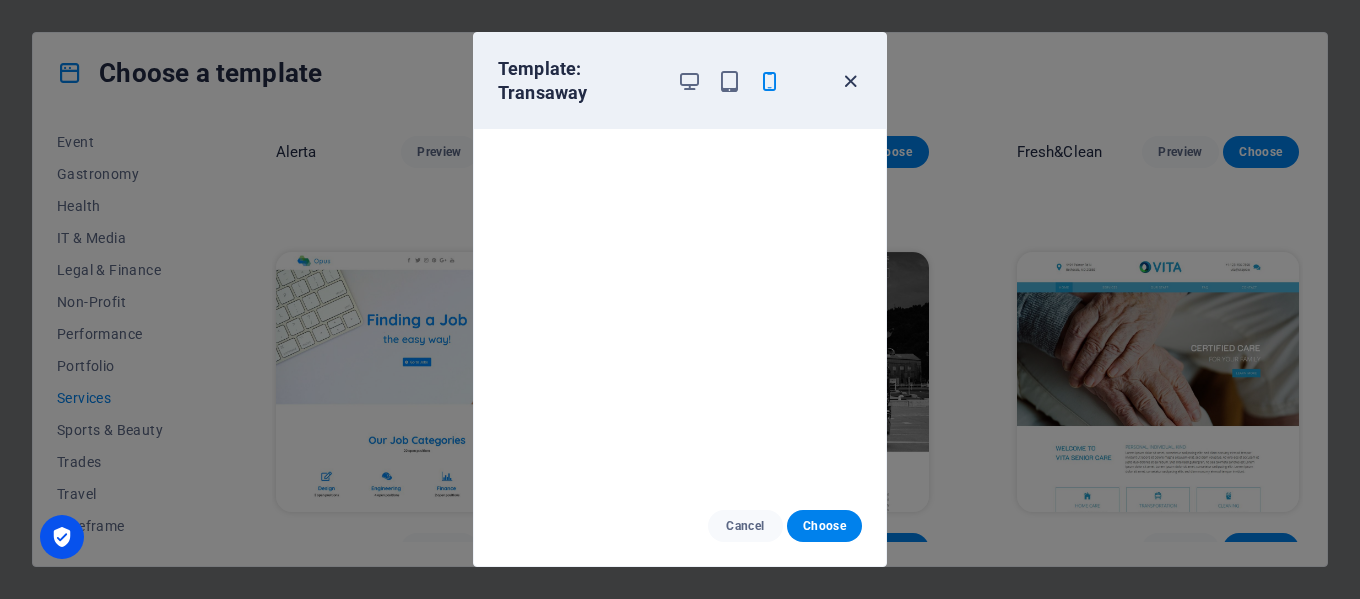 click at bounding box center (850, 81) 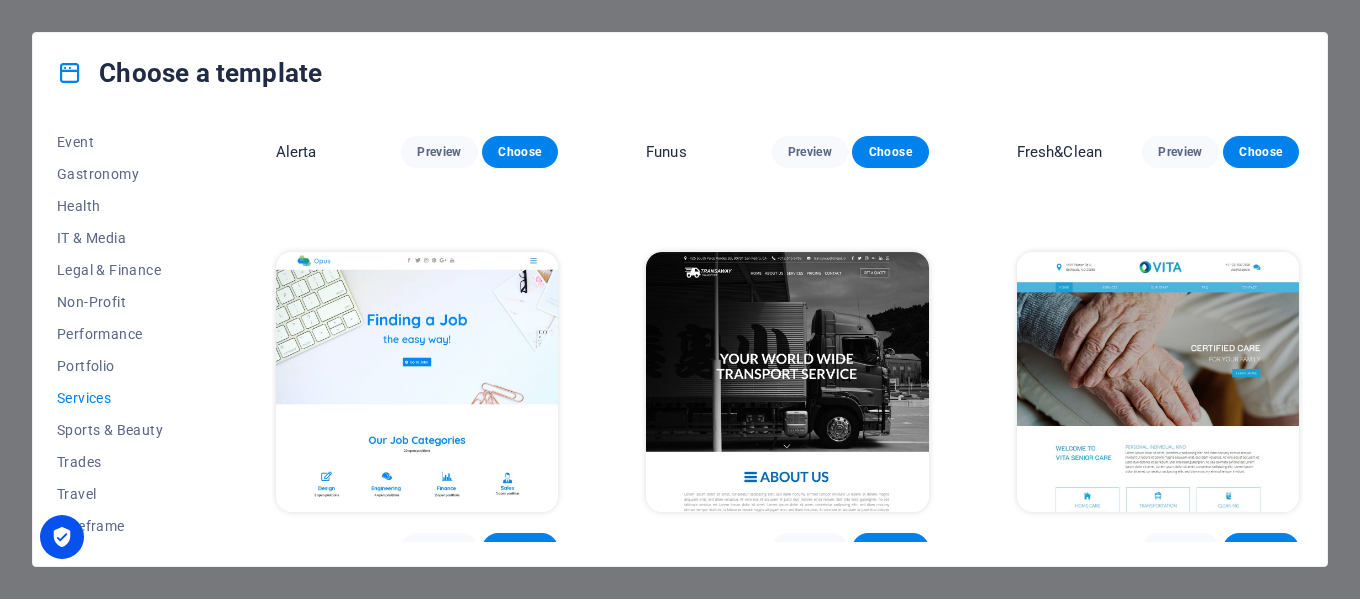 click at bounding box center [1158, 382] 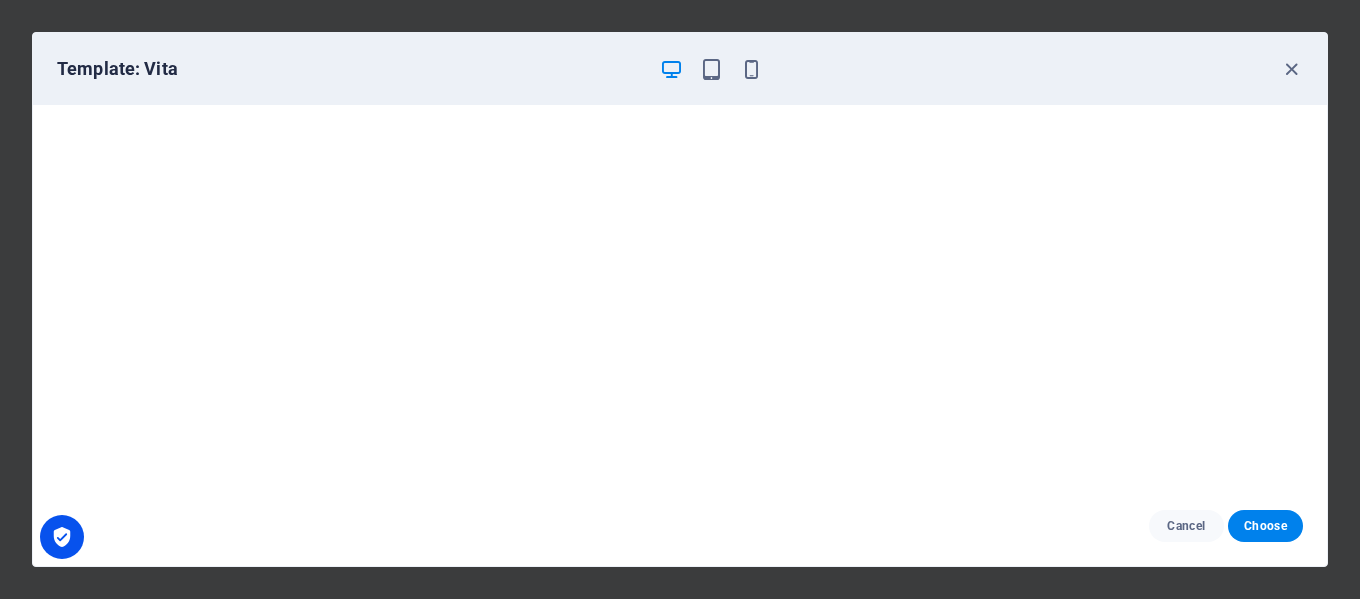 scroll, scrollTop: 4, scrollLeft: 0, axis: vertical 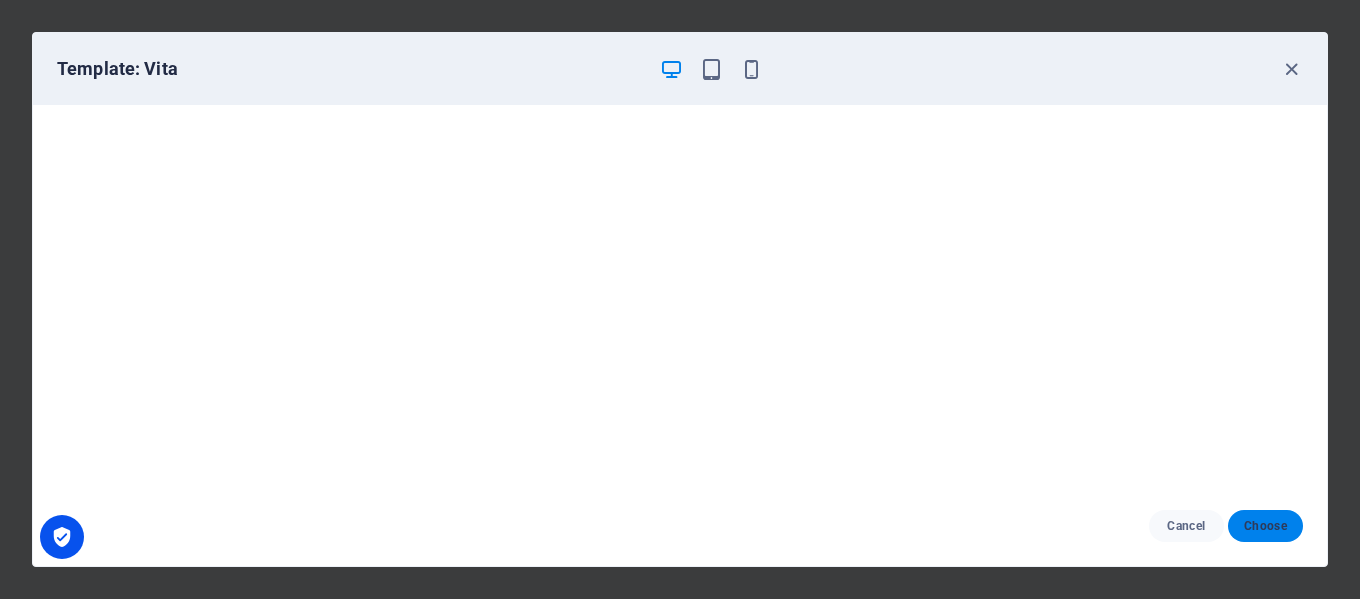 click on "Choose" at bounding box center [1265, 526] 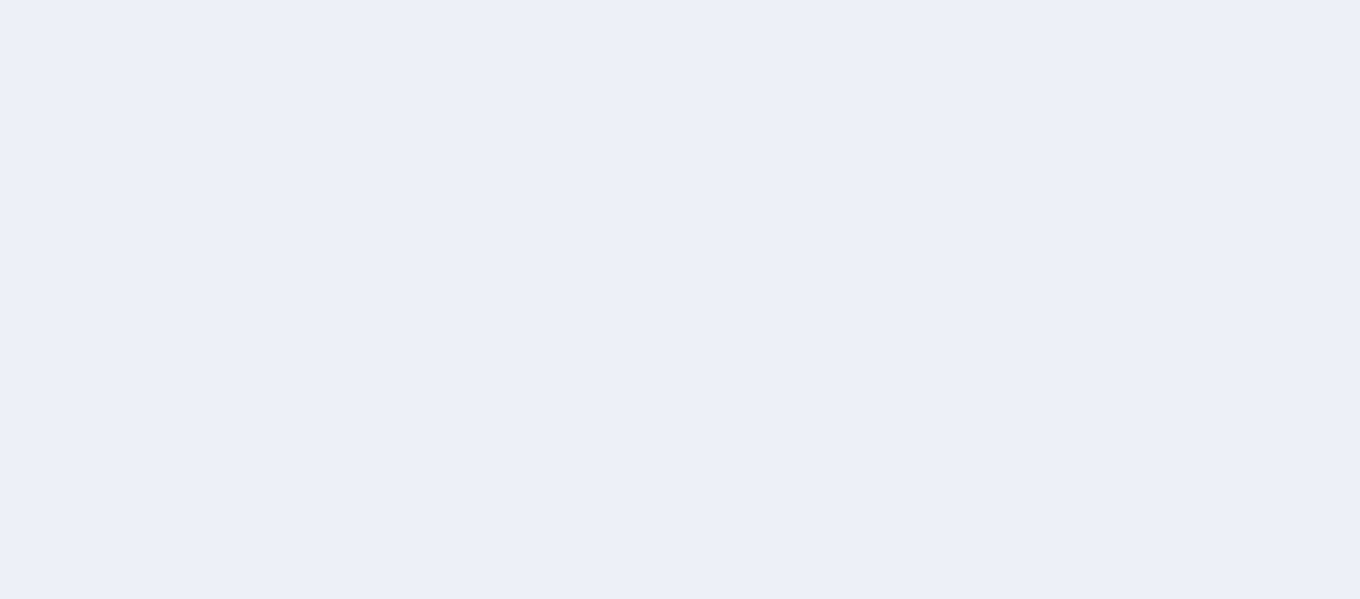 scroll, scrollTop: 0, scrollLeft: 0, axis: both 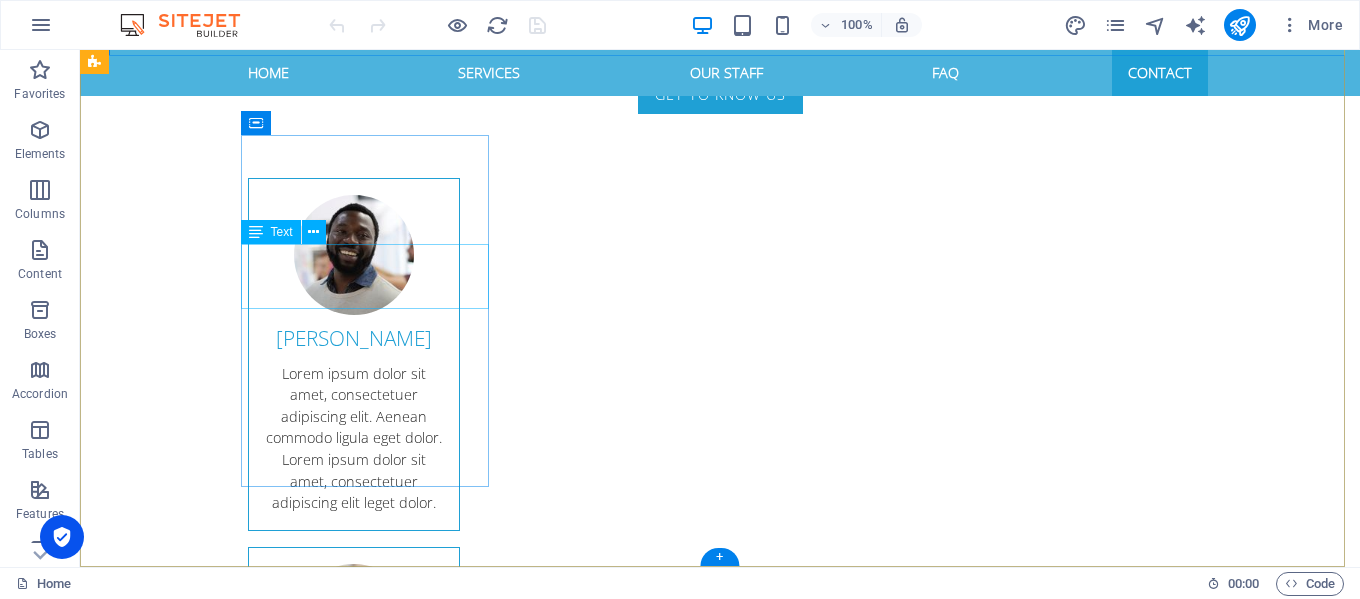 click on "Find us here: [STREET_ADDRESS][PERSON_NAME]" at bounding box center [568, 3716] 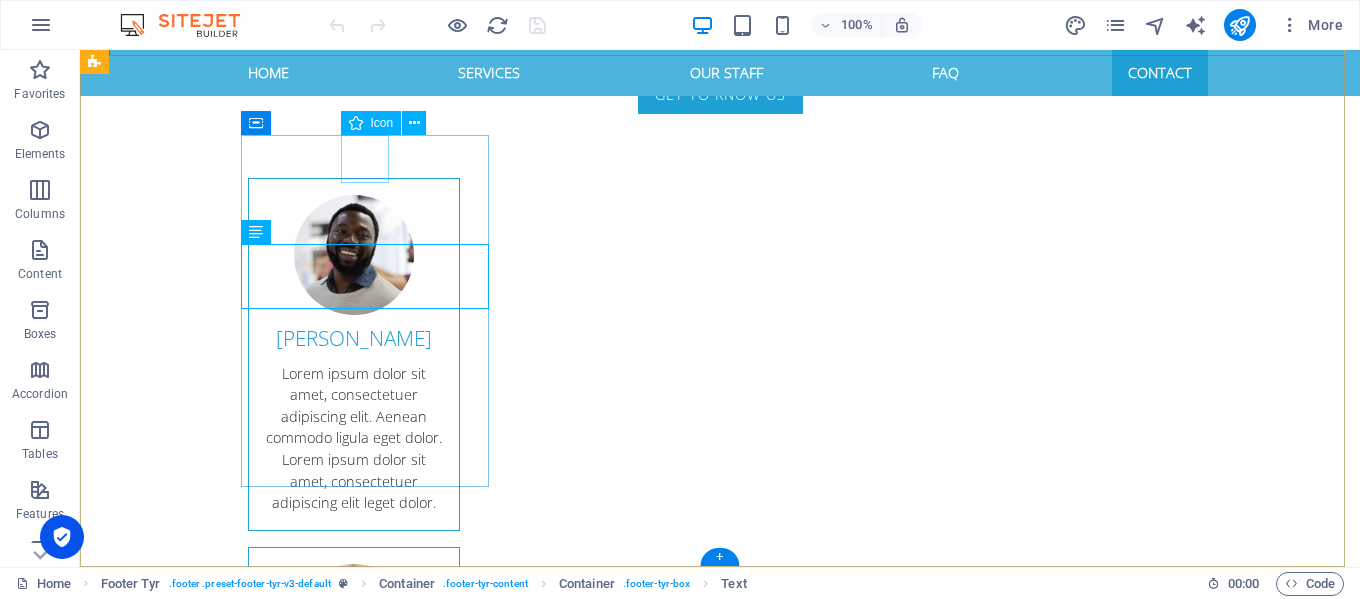 click at bounding box center (568, 3598) 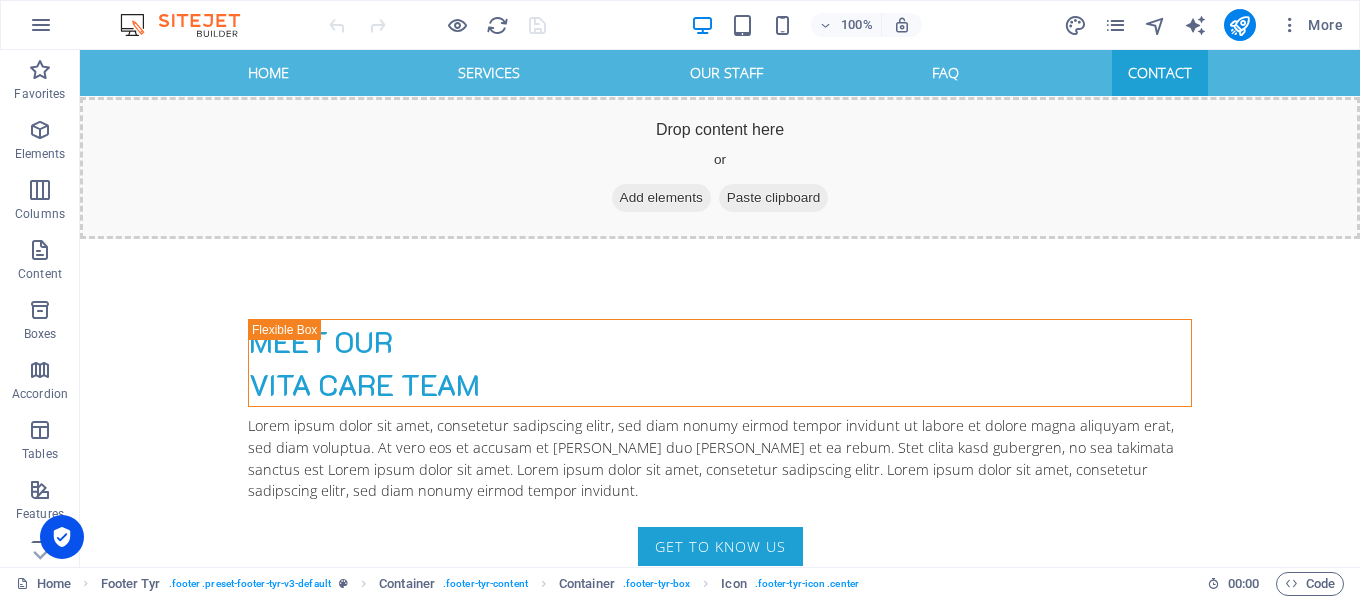 scroll, scrollTop: 2647, scrollLeft: 0, axis: vertical 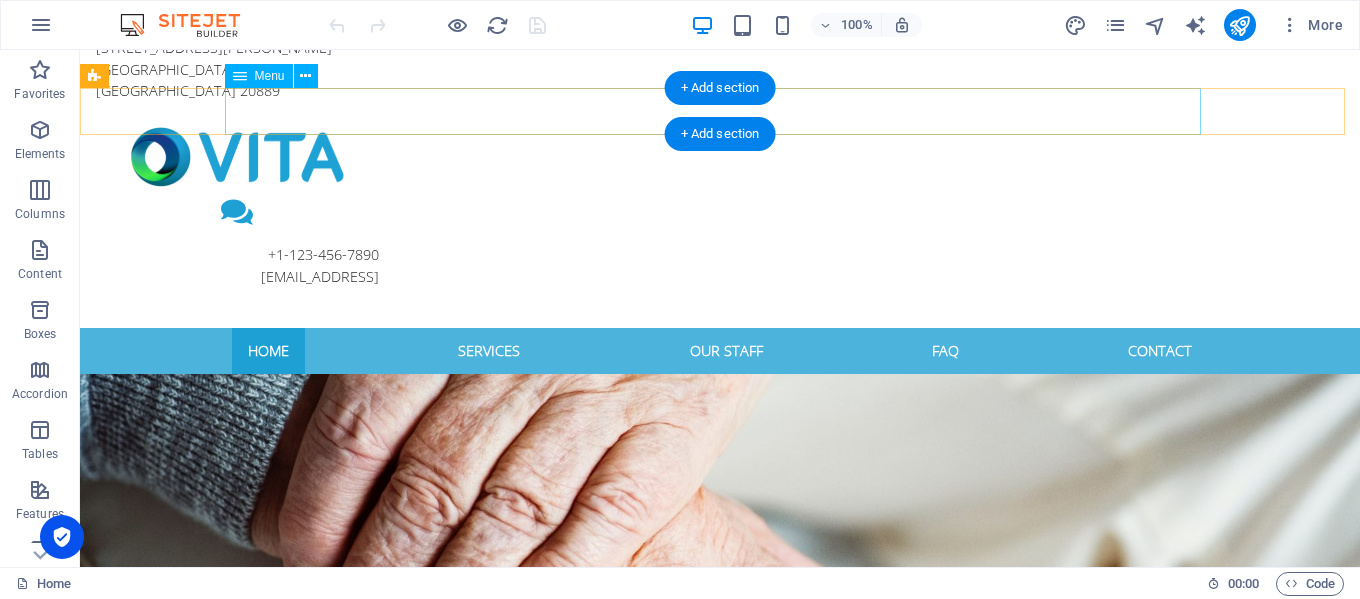 click on "Home Services Our Staff FAQ Contact" at bounding box center [720, 351] 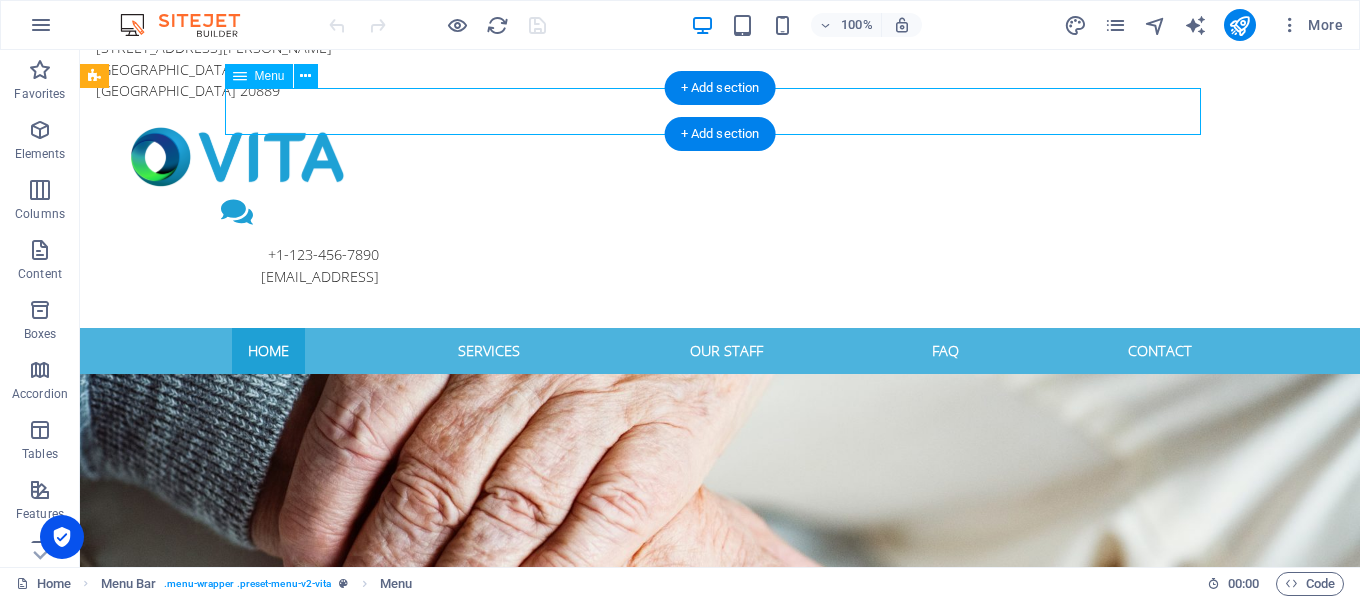 click on "Home Services Our Staff FAQ Contact" at bounding box center (720, 351) 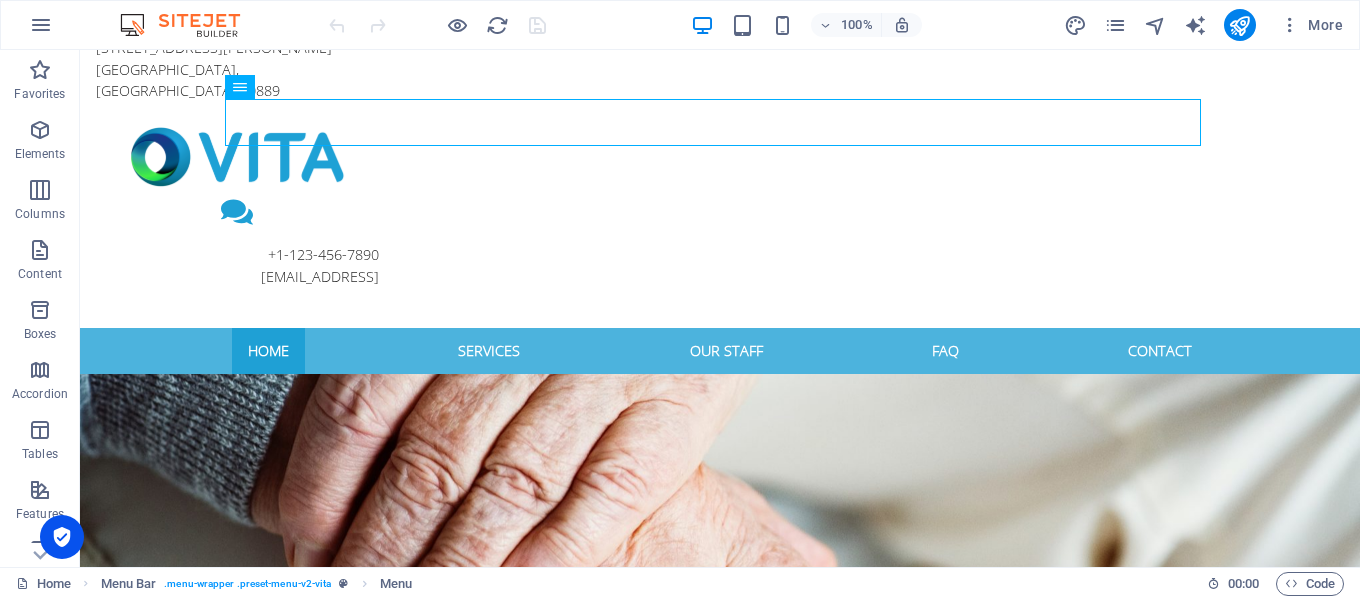 scroll, scrollTop: 0, scrollLeft: 0, axis: both 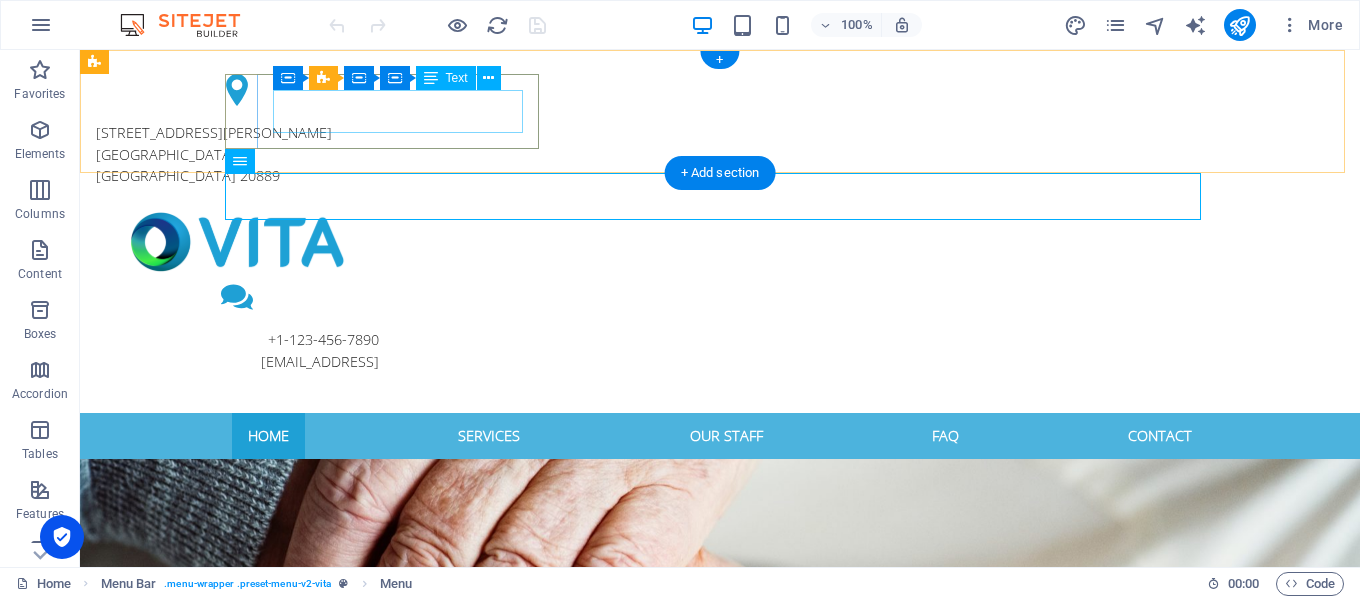 click on "4494 North Palmer Road Bethesda, MD   20889" at bounding box center [237, 154] 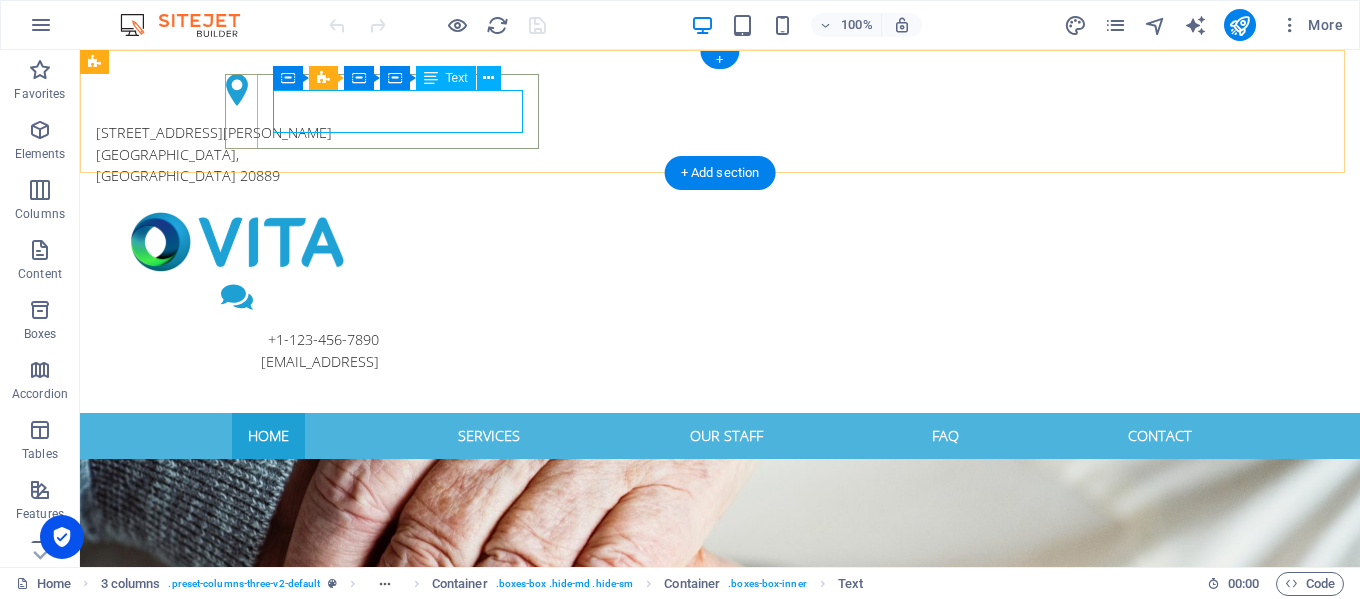 click on "4494 North Palmer Road Bethesda, MD   20889" at bounding box center (237, 154) 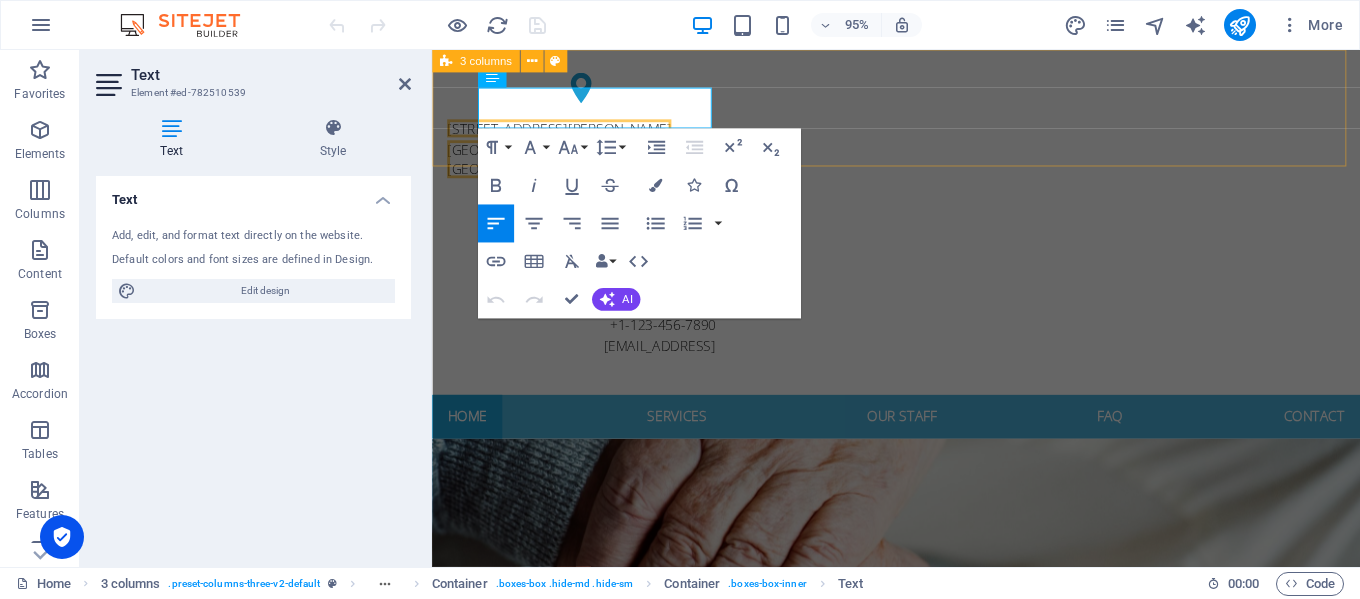 click on "4494 North Palmer Road Bethesda, MD   20889 +1-123-456-7890 69d1bba012f422697d0461f14a5d5a@cpanel.local" at bounding box center (920, 231) 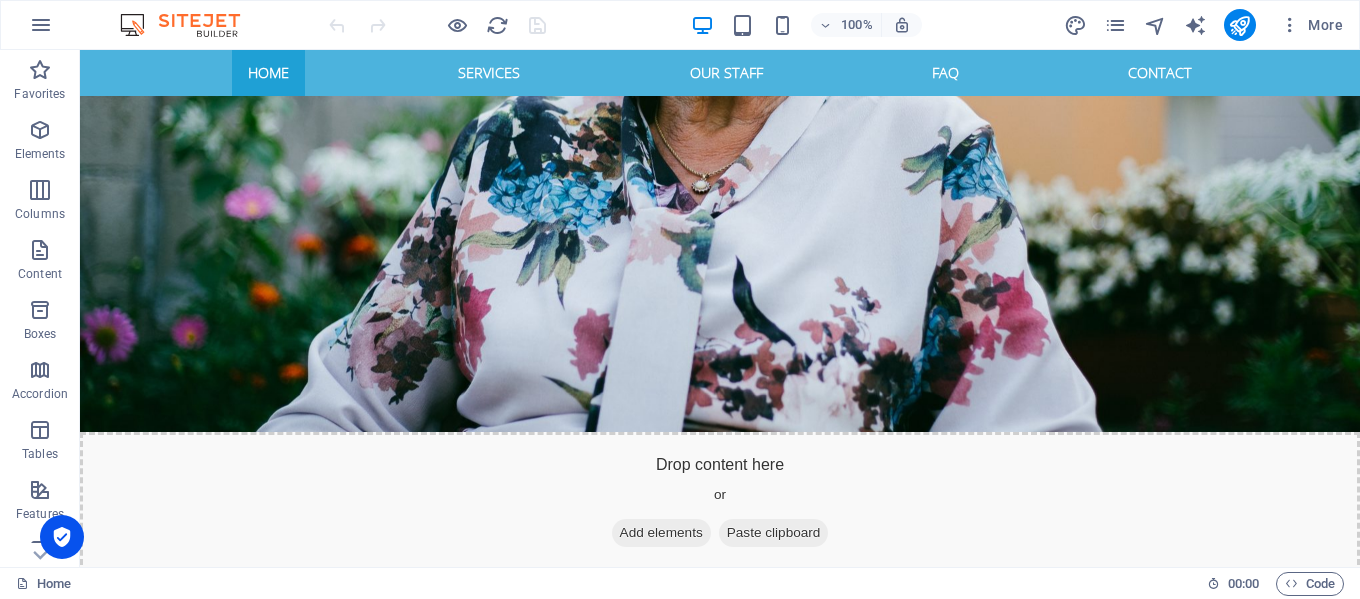 scroll, scrollTop: 2727, scrollLeft: 0, axis: vertical 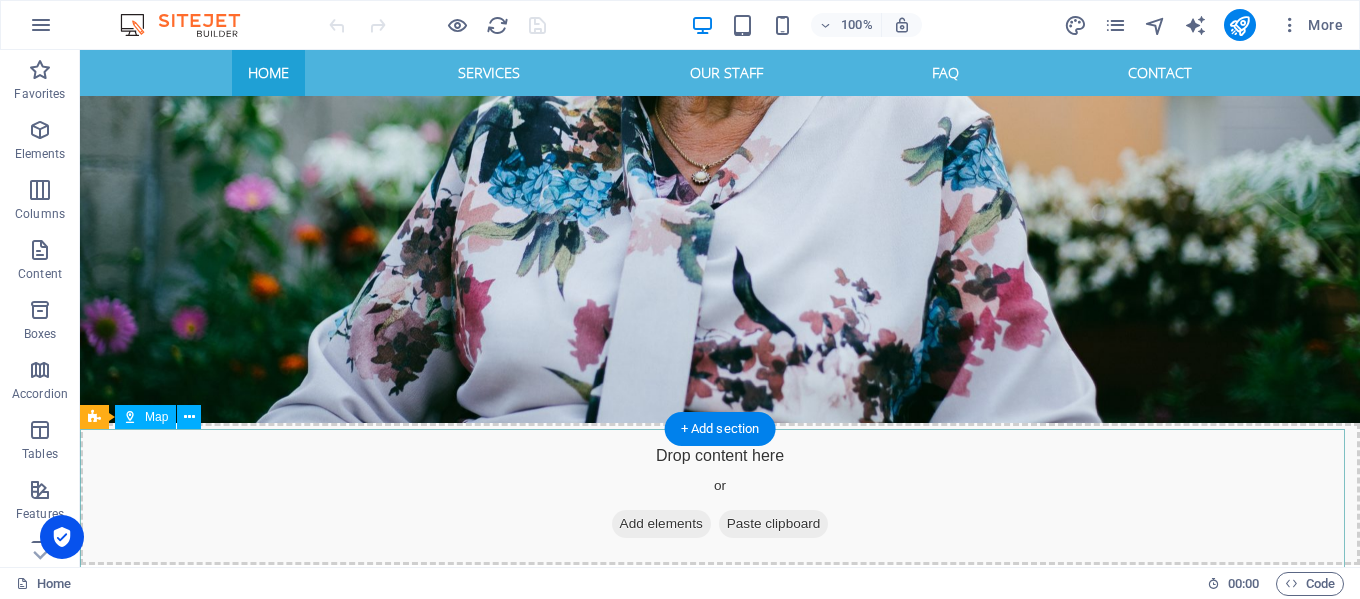 click on "← Mover a la izquierda → Mover a la derecha ↑ Mover hacia arriba ↓ Mover hacia abajo + Ampliar - Reducir Inicio Saltar hacia la izquierda un 75 % Fin Saltar hacia la derecha un 75 % Re Pág Saltar hacia arriba un 75 % Av Pág Saltar hacia abajo un 75 % Para desplazarte, pulsa las teclas de flecha. Mapa Relieve Satélite Etiquetas Combinaciones de teclas Datos del mapa Datos del mapa ©2025 Google Datos del mapa ©2025 Google 500 m  Haz clic para alternar entre unidades métricas e imperiales Términos Notificar un problema de Maps" at bounding box center [720, 4047] 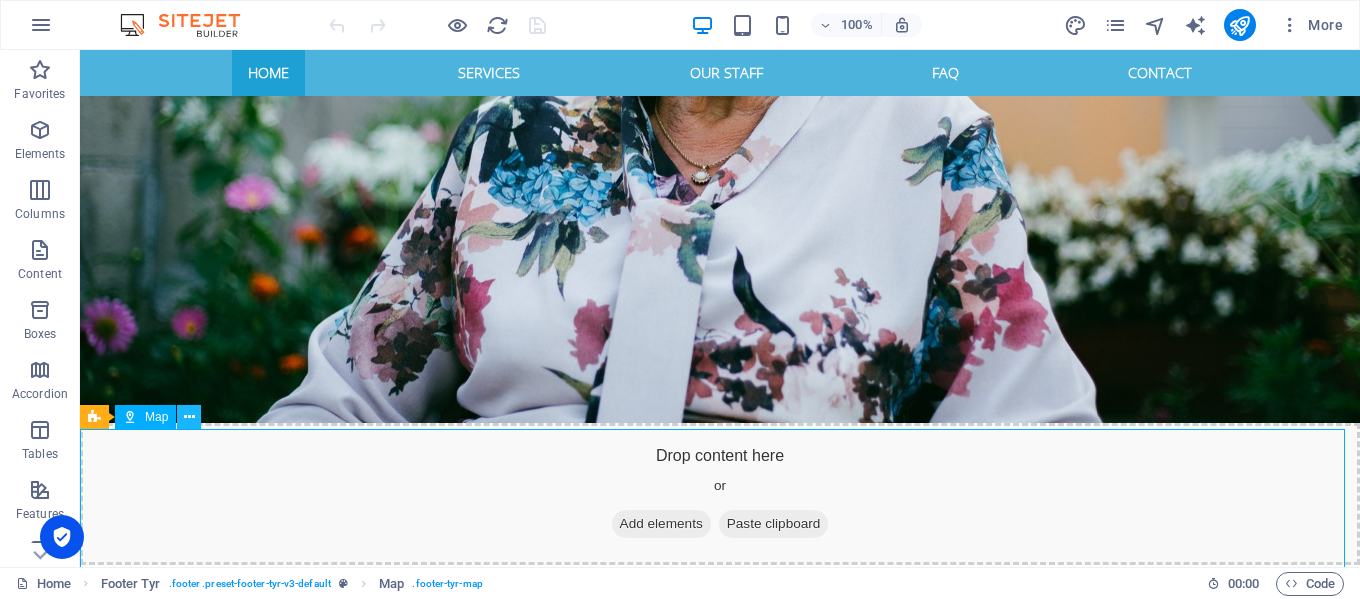 click at bounding box center (189, 417) 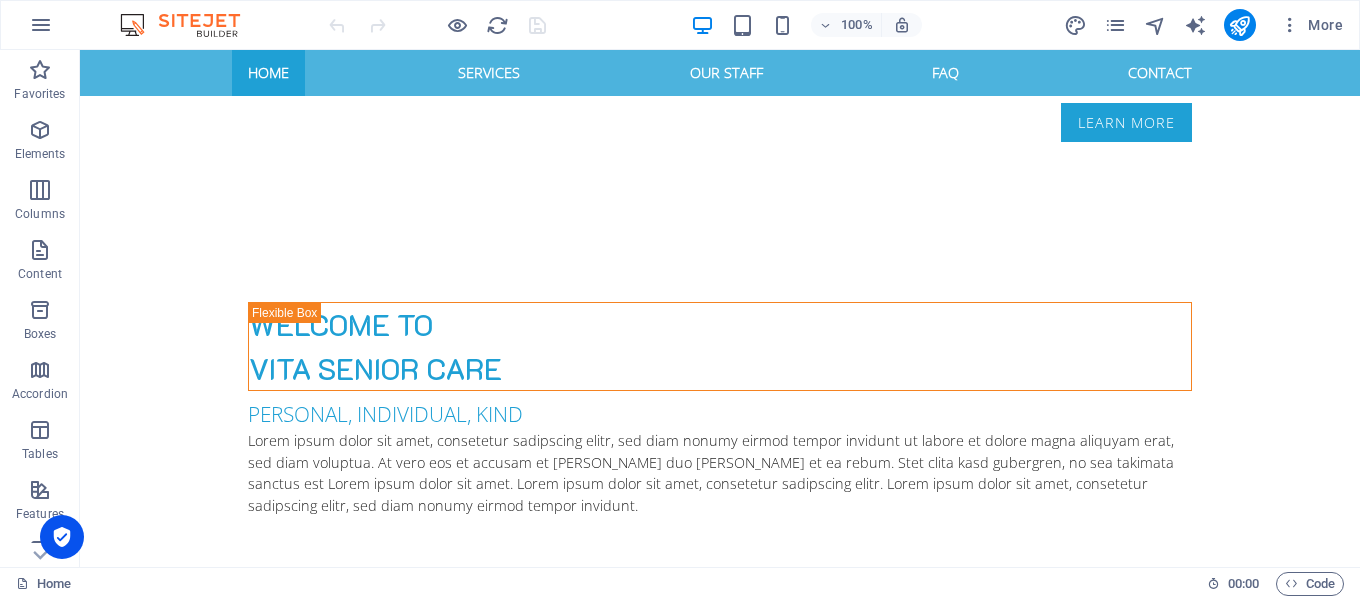 scroll, scrollTop: 617, scrollLeft: 0, axis: vertical 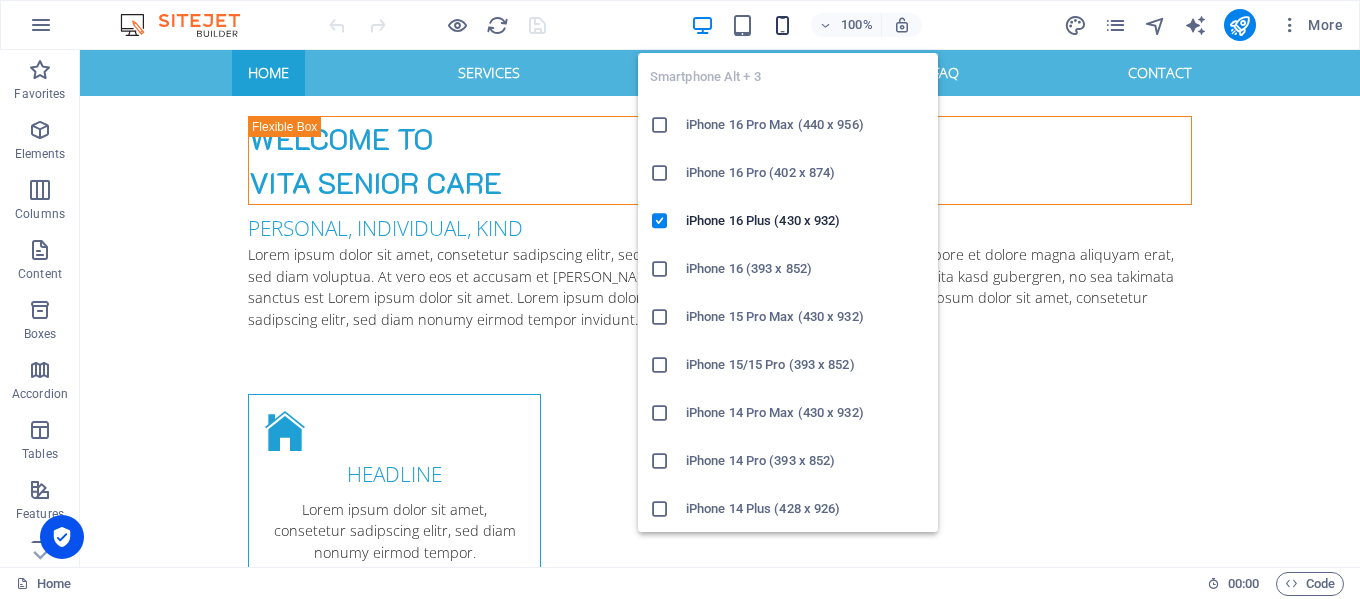 click at bounding box center (782, 25) 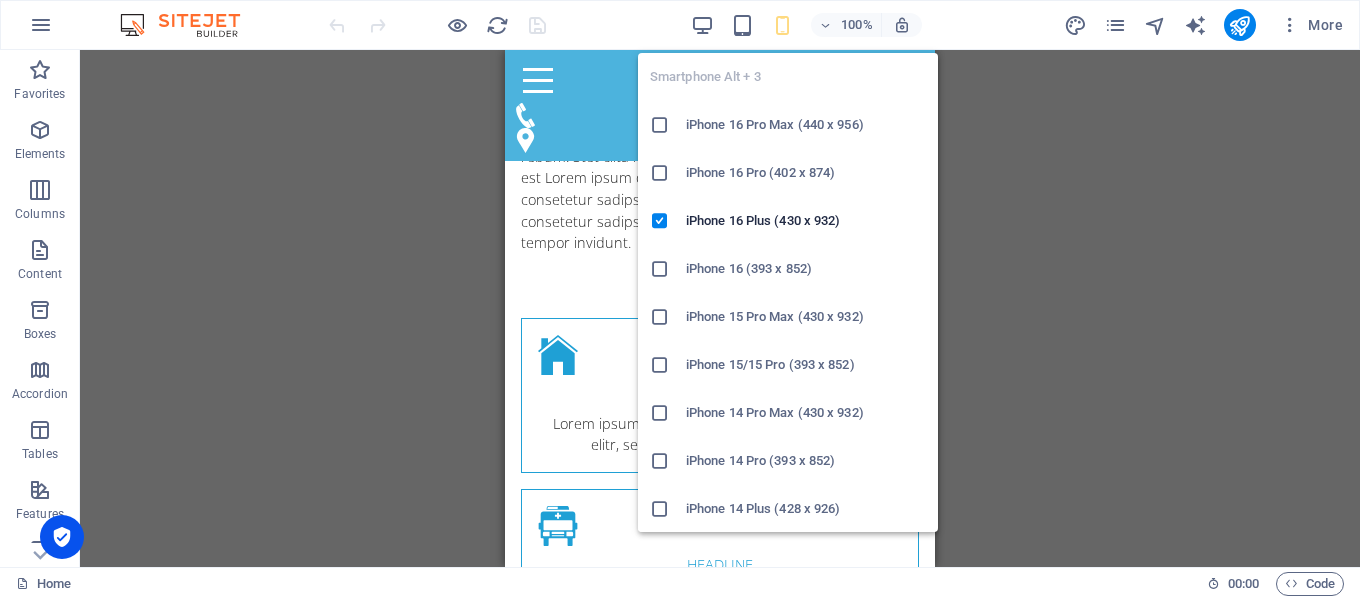 scroll, scrollTop: 1119, scrollLeft: 0, axis: vertical 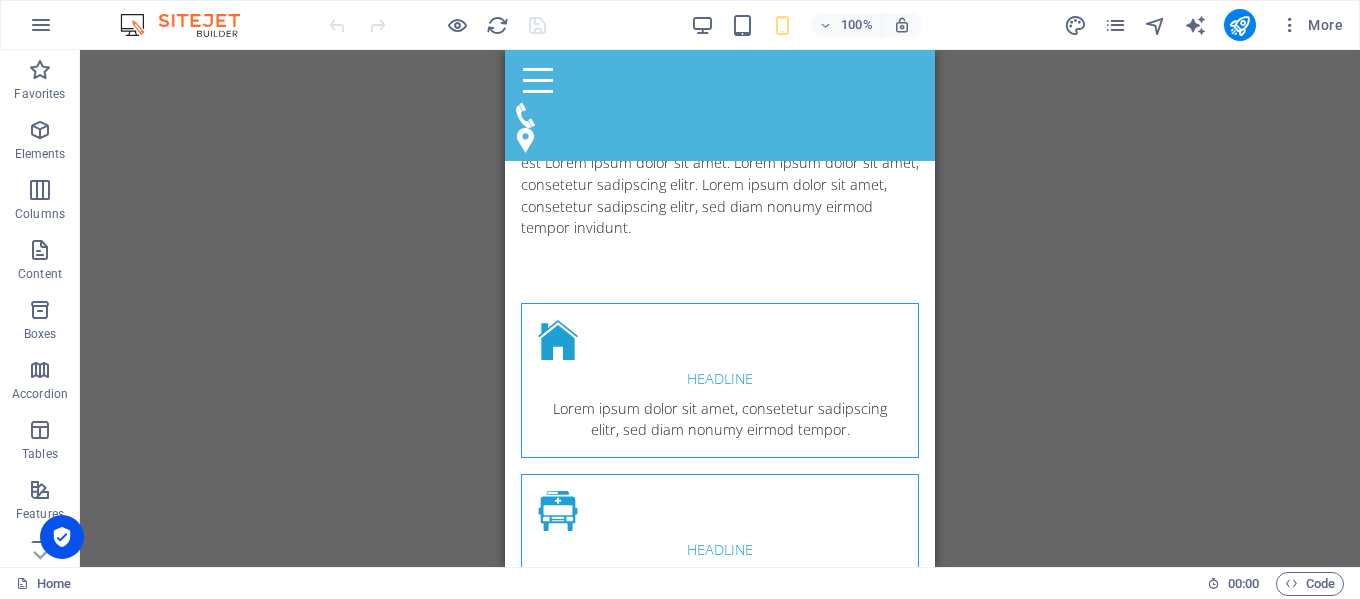 click on "H1   Banner   Banner   Container   Menu   Menu Bar   Container   Boxes   Container   Container   3 columns   Container   Boxes   Container   Container   Boxes   Container   Container   Text   Container   Image   Container   3 columns   Container   Boxes   Container   Container   3 columns   Container   Container   3 columns   Boxes   Container   Boxes   3 columns   Container   Container   Boxes   Container   Container   Text   H2   Container   Footer Tyr   Container   Form button   Form   Container   Text   H3   Spacer   Icon   Textarea   Container   Icon   Footer Tyr   Map   Container   Container   Text   Unequal Columns   Container   Unequal Columns   Container   H2   Container   Spacer" at bounding box center [720, 308] 